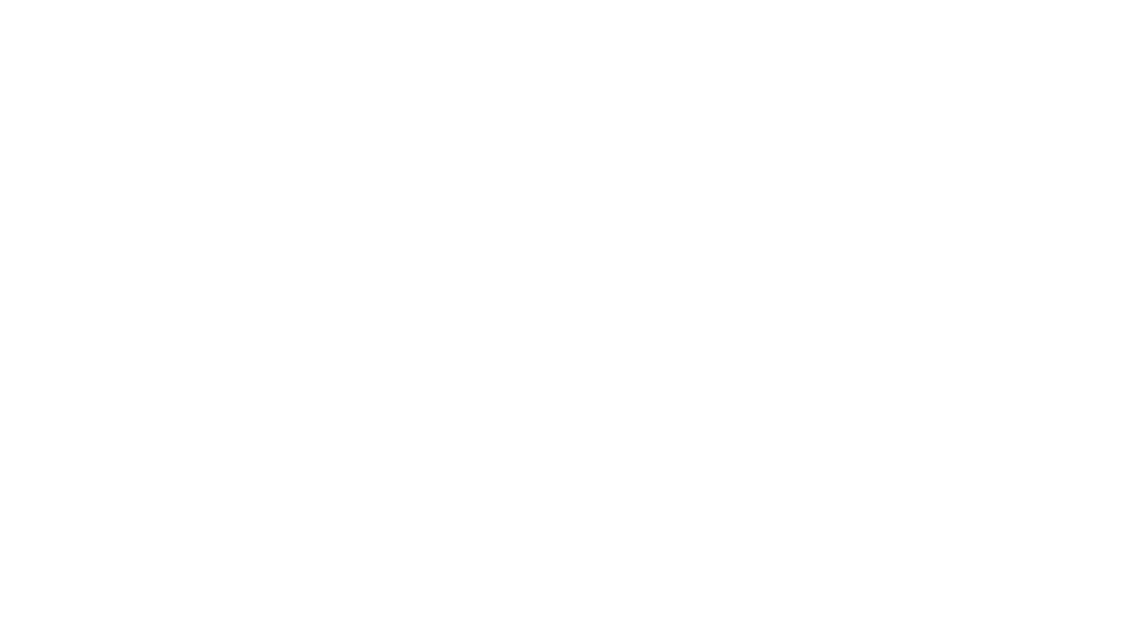 scroll, scrollTop: 0, scrollLeft: 0, axis: both 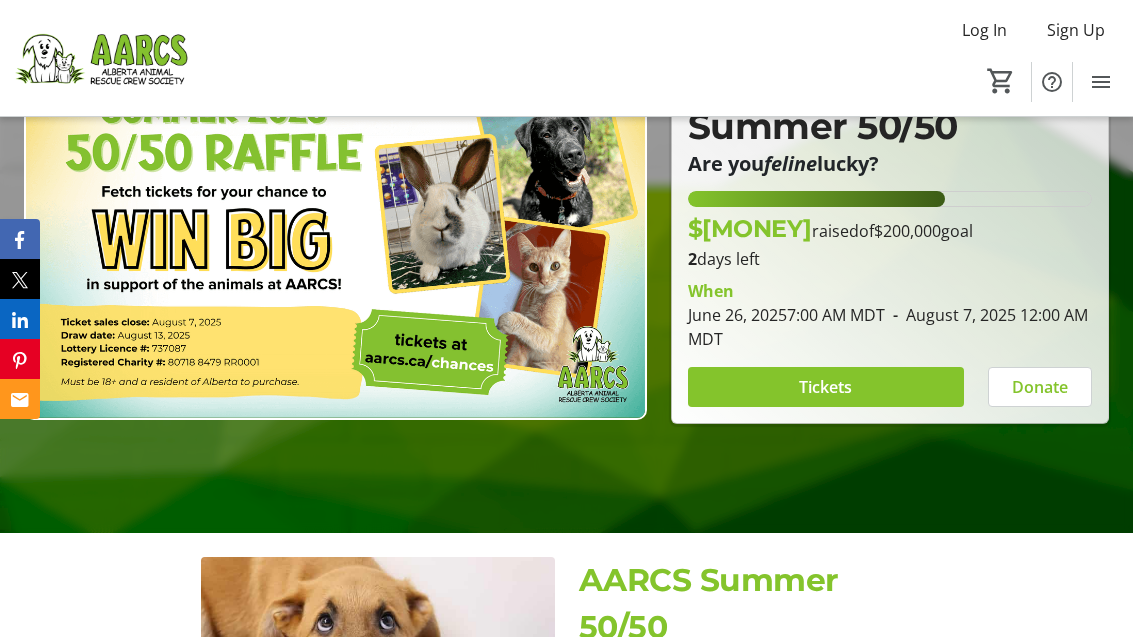 click at bounding box center (826, 387) 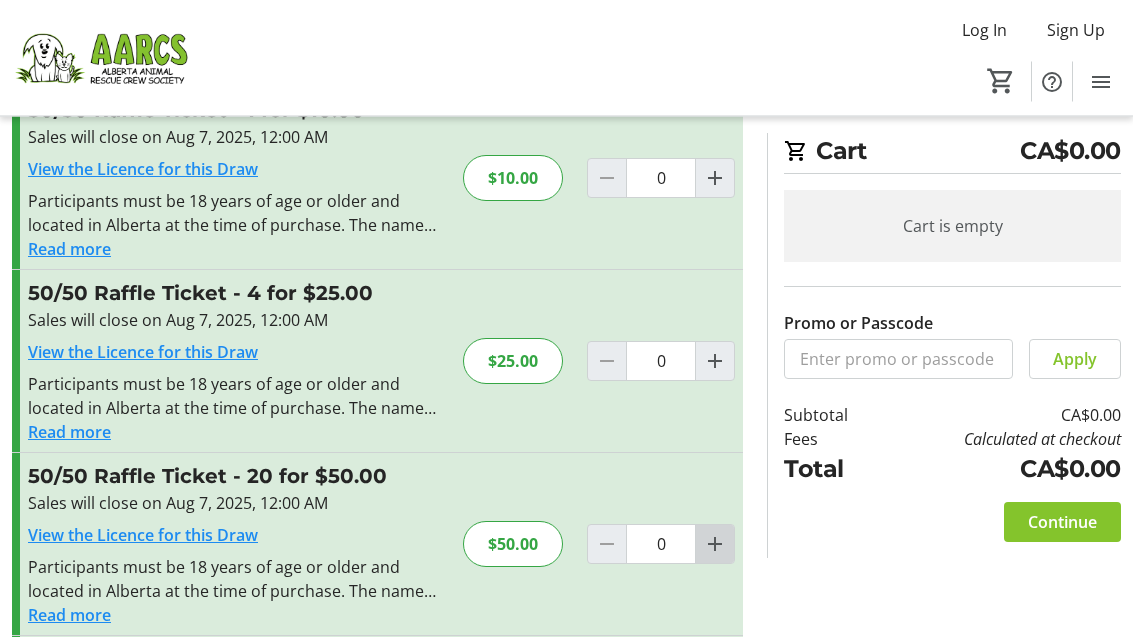 scroll, scrollTop: 79, scrollLeft: 0, axis: vertical 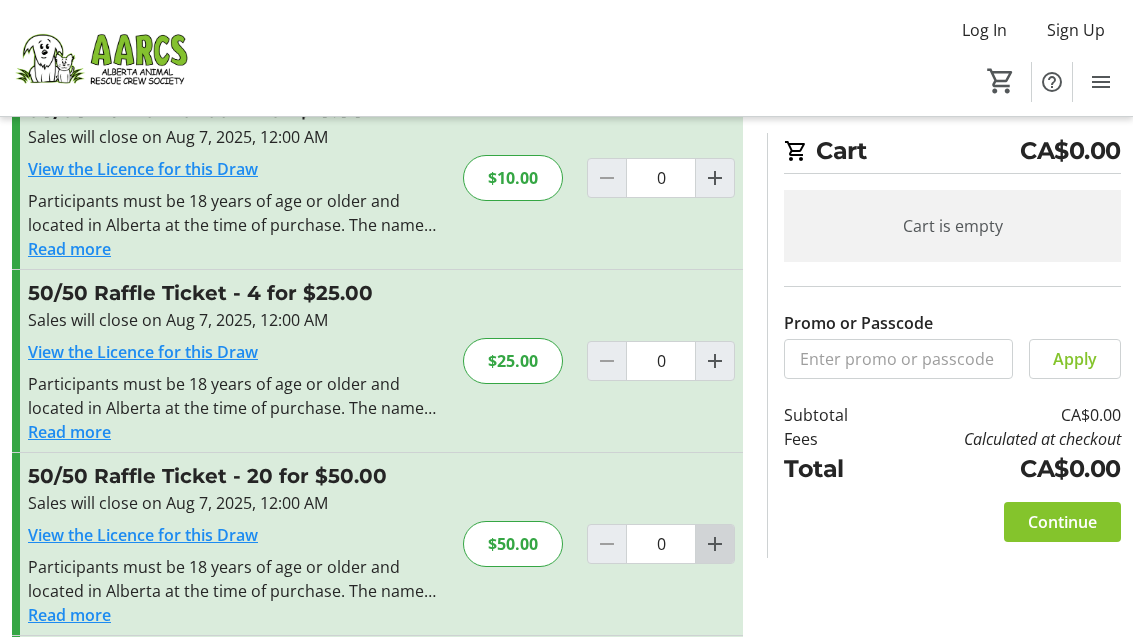 click 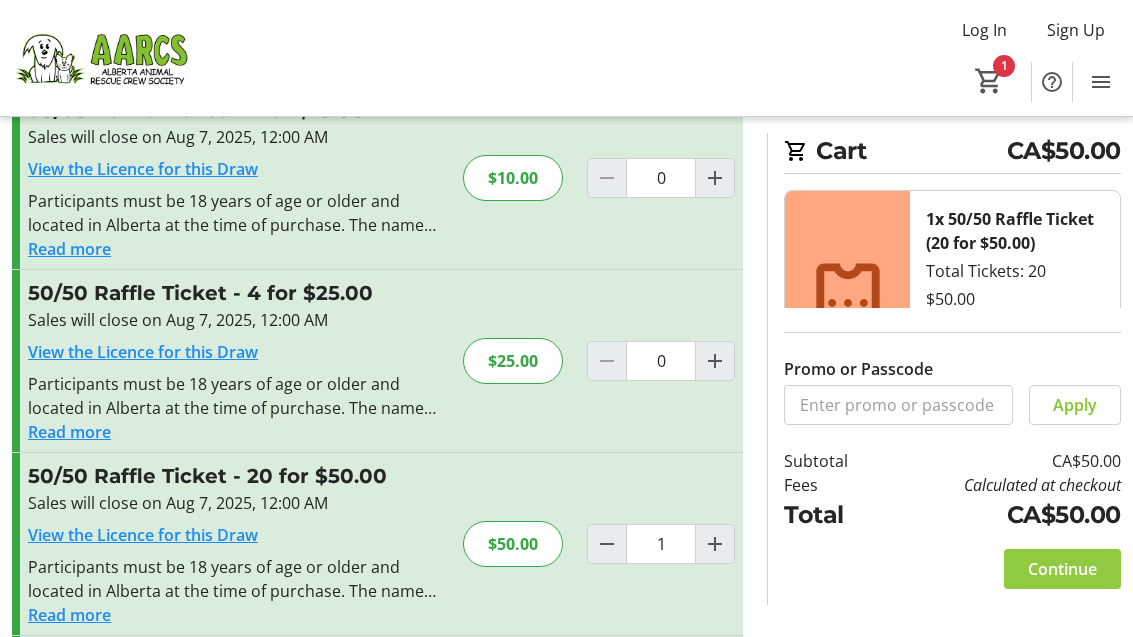 click 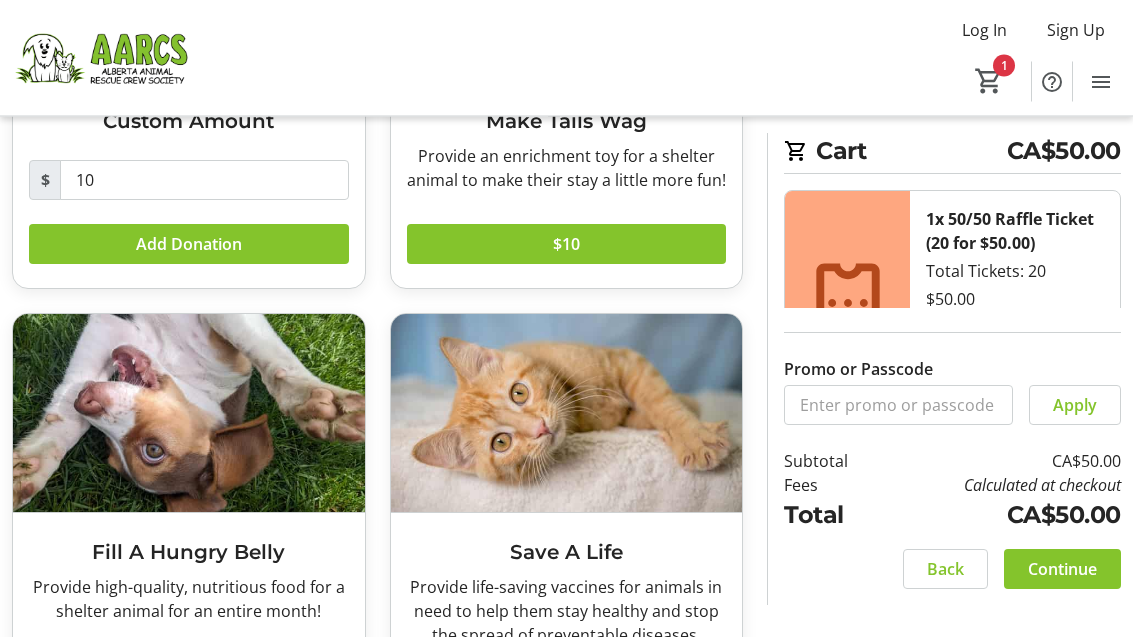 scroll, scrollTop: 401, scrollLeft: 0, axis: vertical 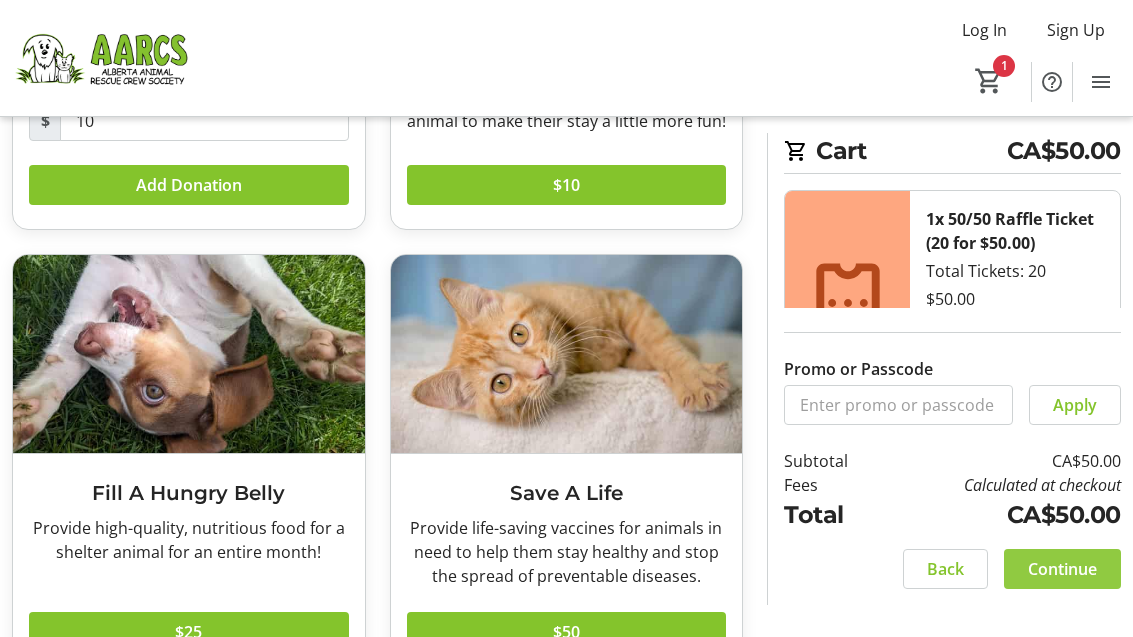 click on "Continue" 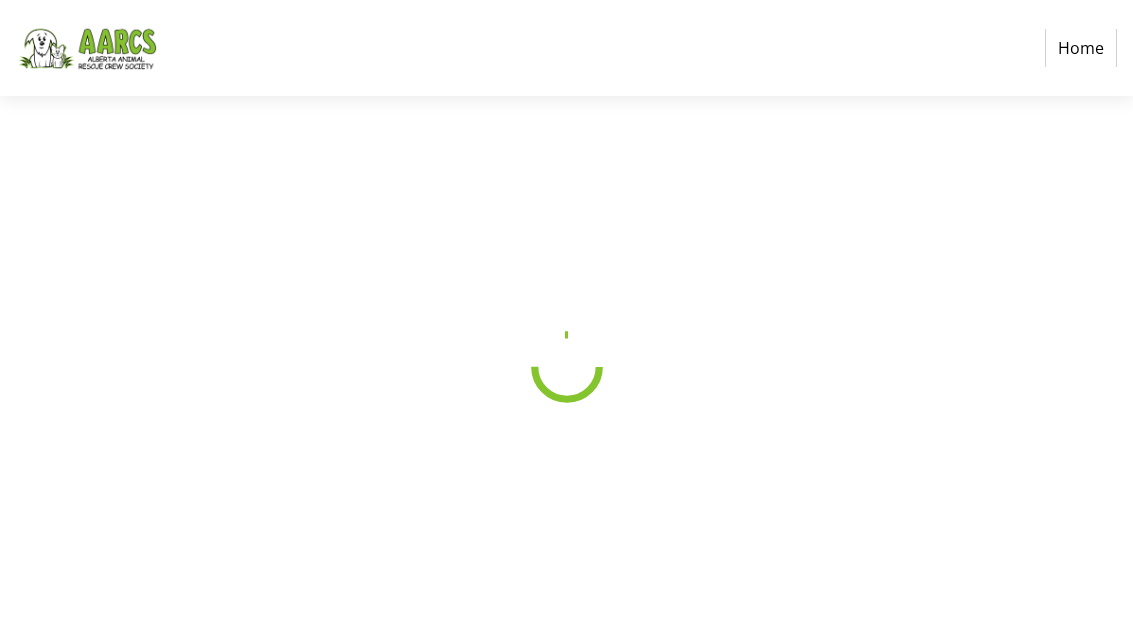 scroll, scrollTop: 0, scrollLeft: 0, axis: both 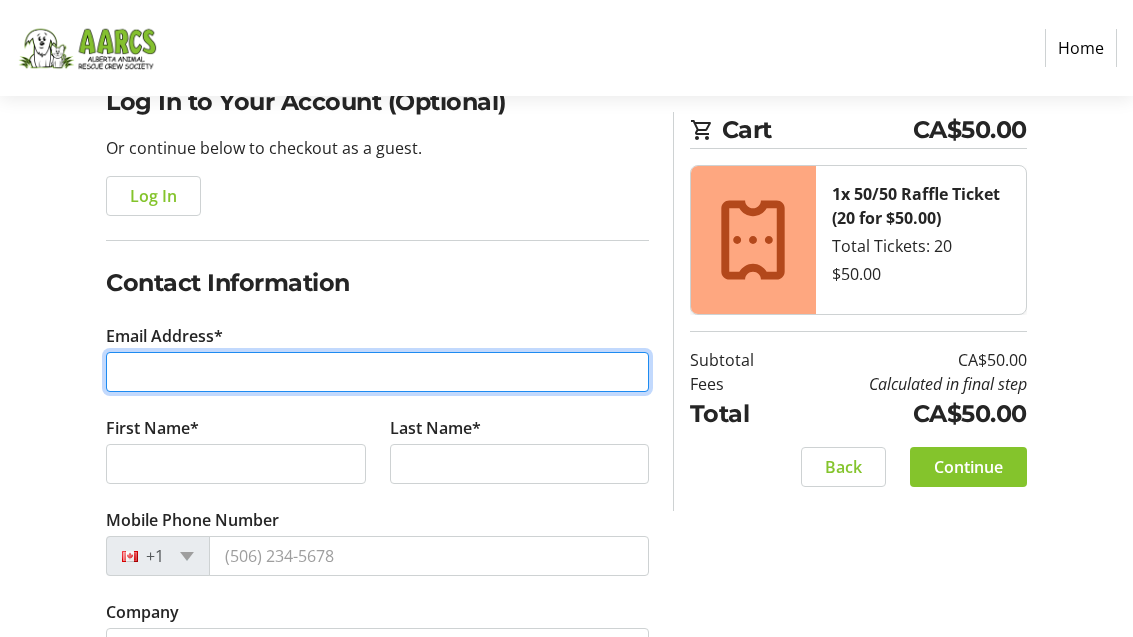 click on "Email Address*" at bounding box center [377, 372] 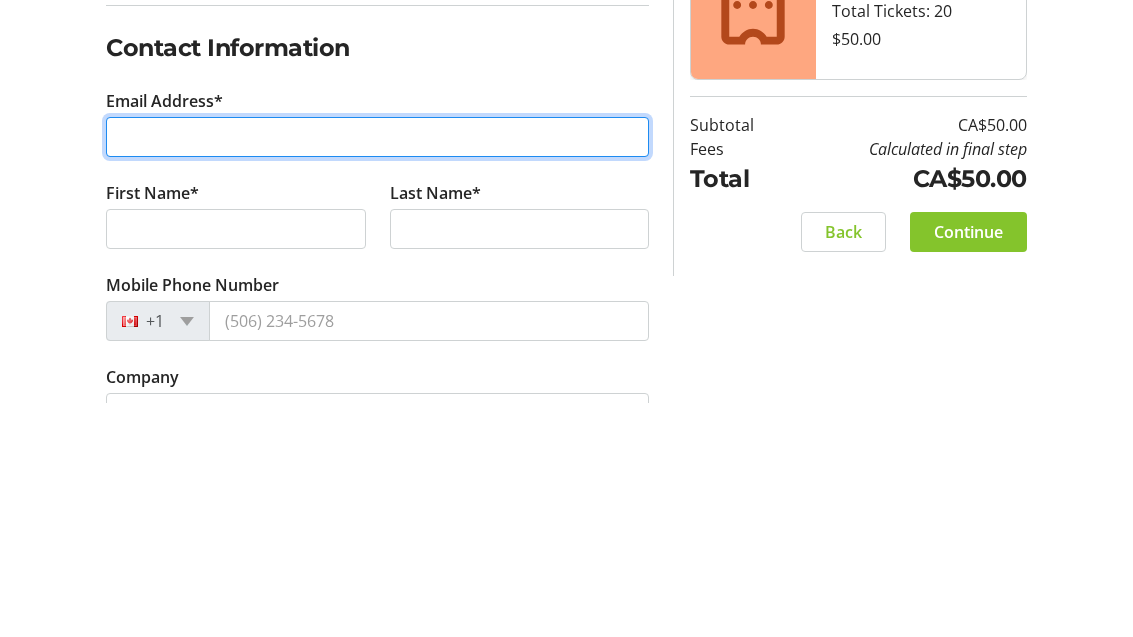 type on "[EMAIL]" 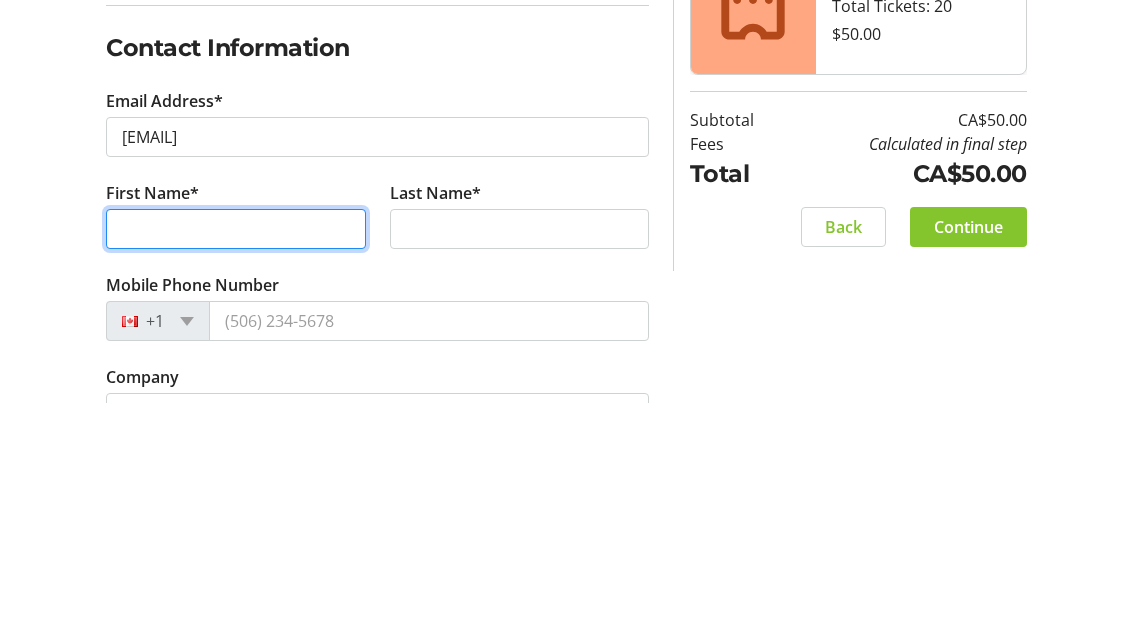 scroll, scrollTop: 411, scrollLeft: 0, axis: vertical 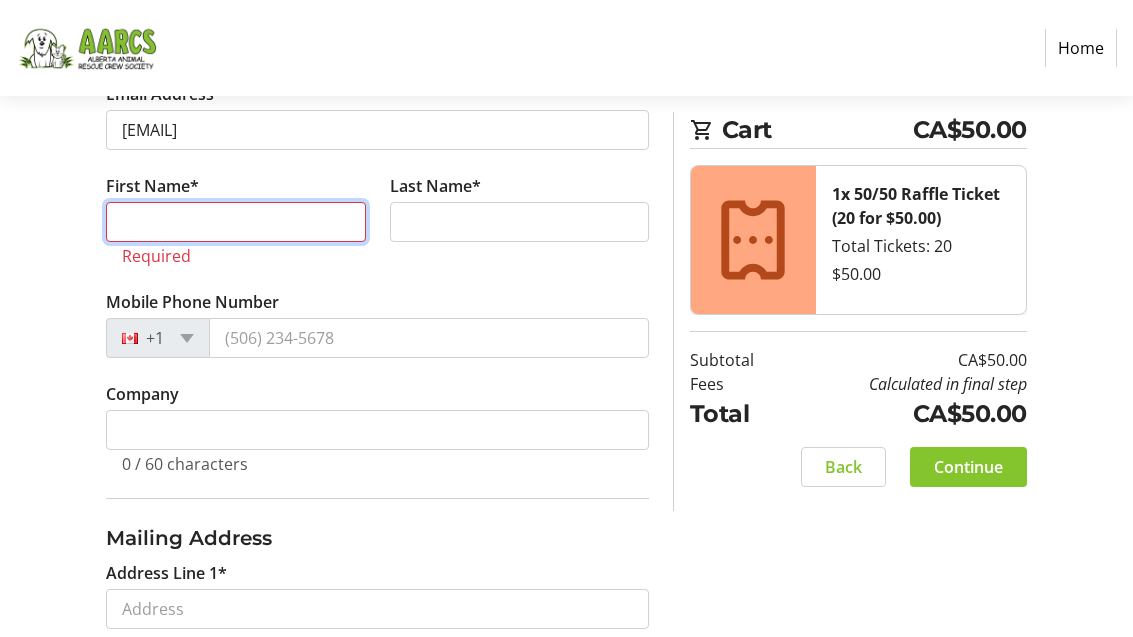 click on "First Name*" at bounding box center (235, 222) 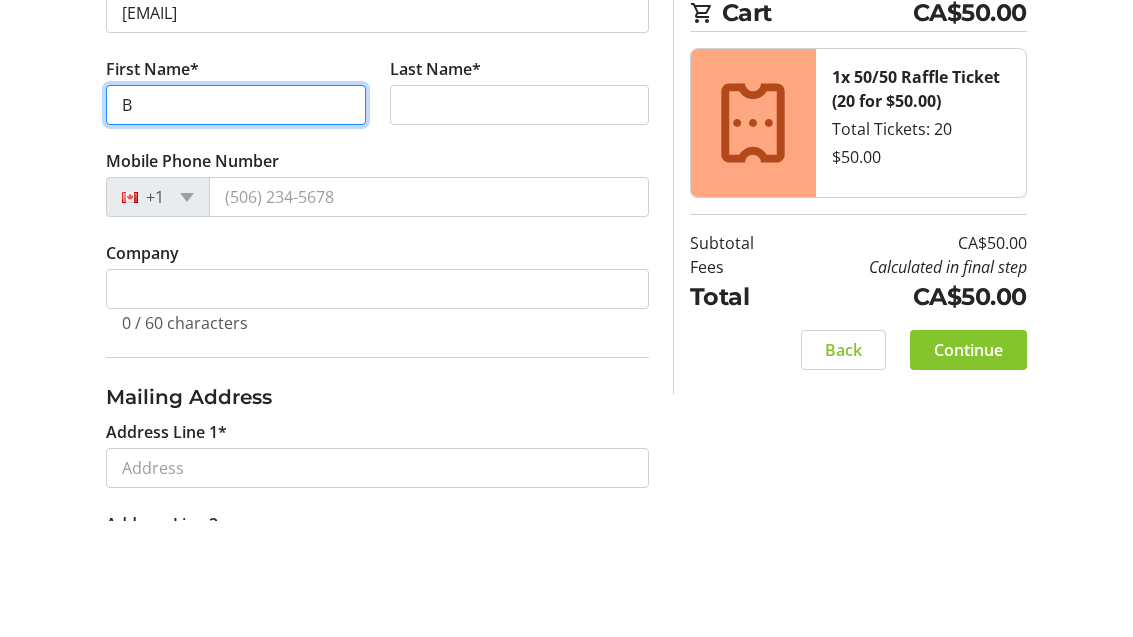 type on "B" 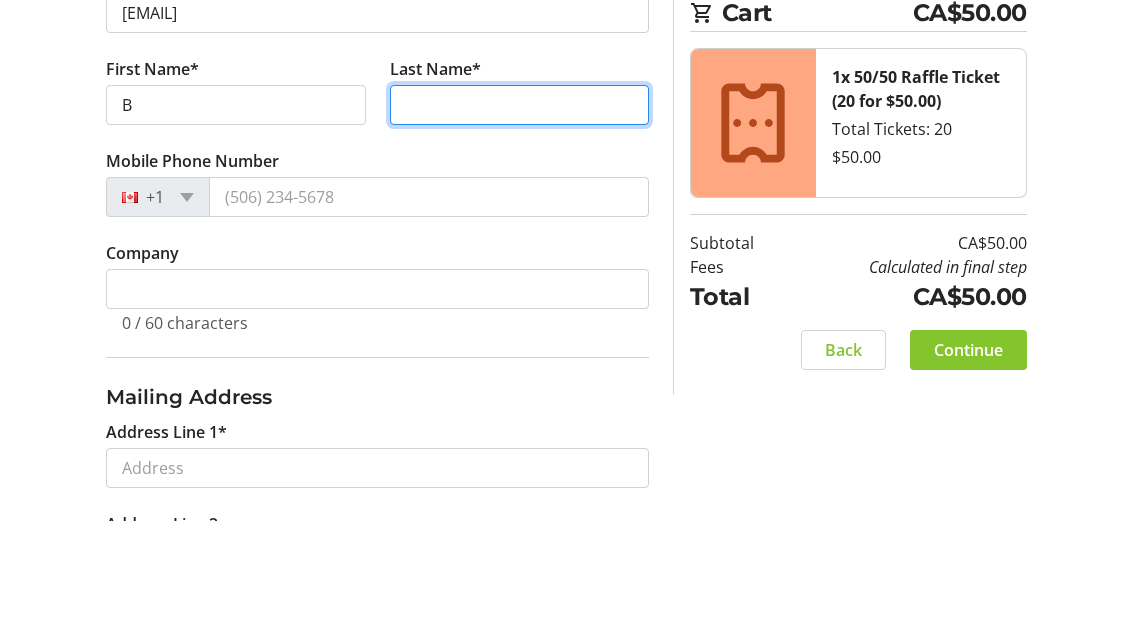 click on "Last Name*" at bounding box center (519, 222) 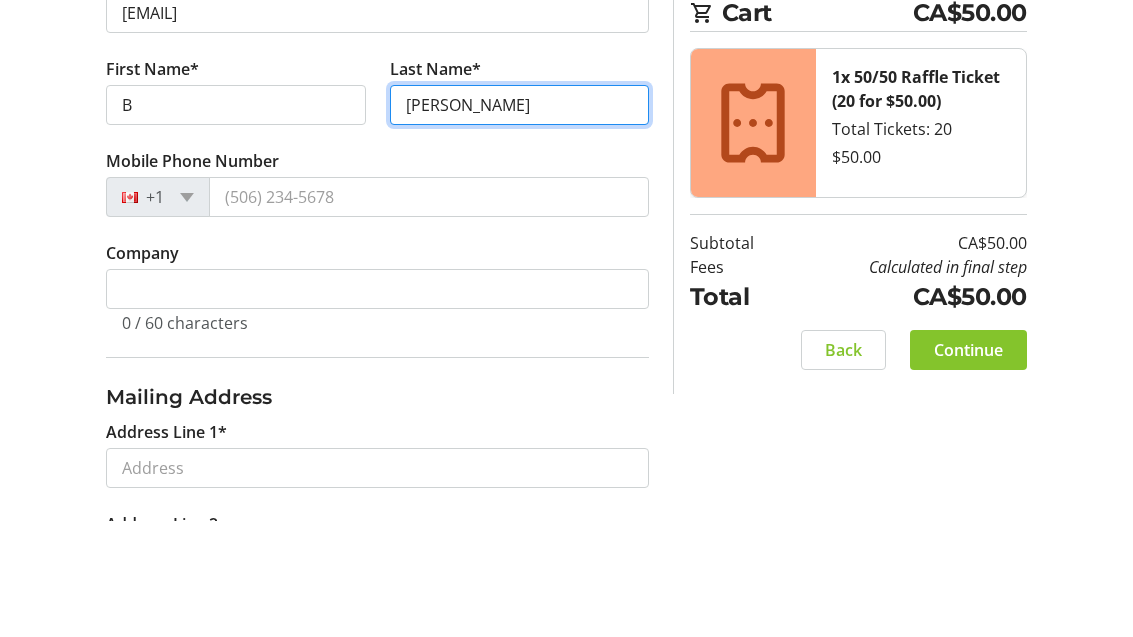 type on "[PERSON_NAME]" 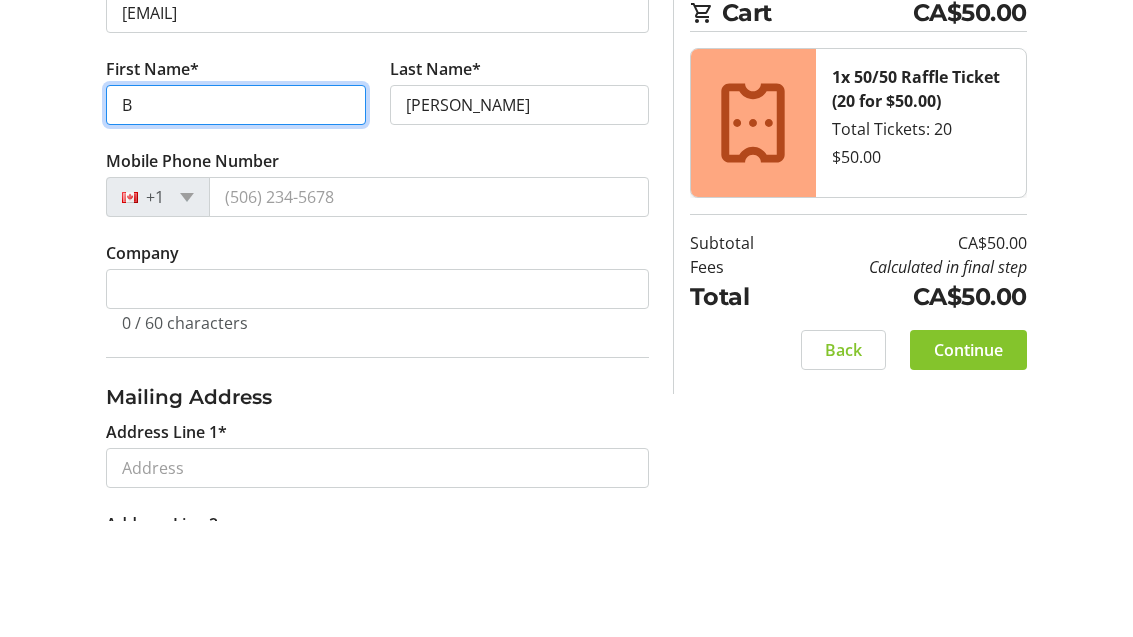 click on "B" at bounding box center [235, 222] 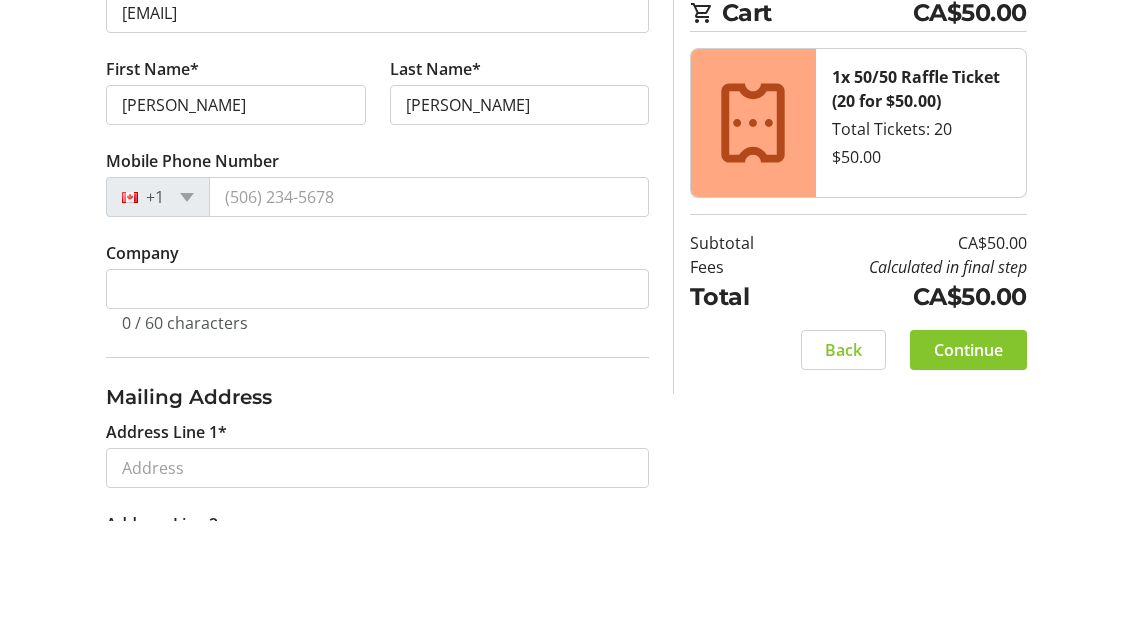 scroll, scrollTop: 536, scrollLeft: 0, axis: vertical 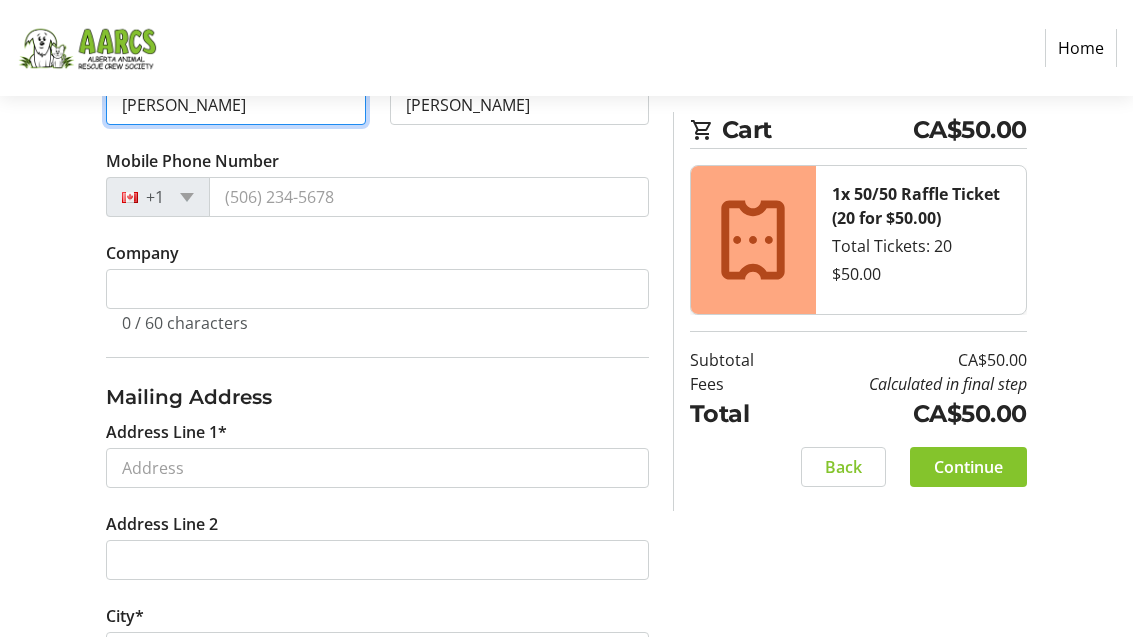 type on "[PERSON_NAME]" 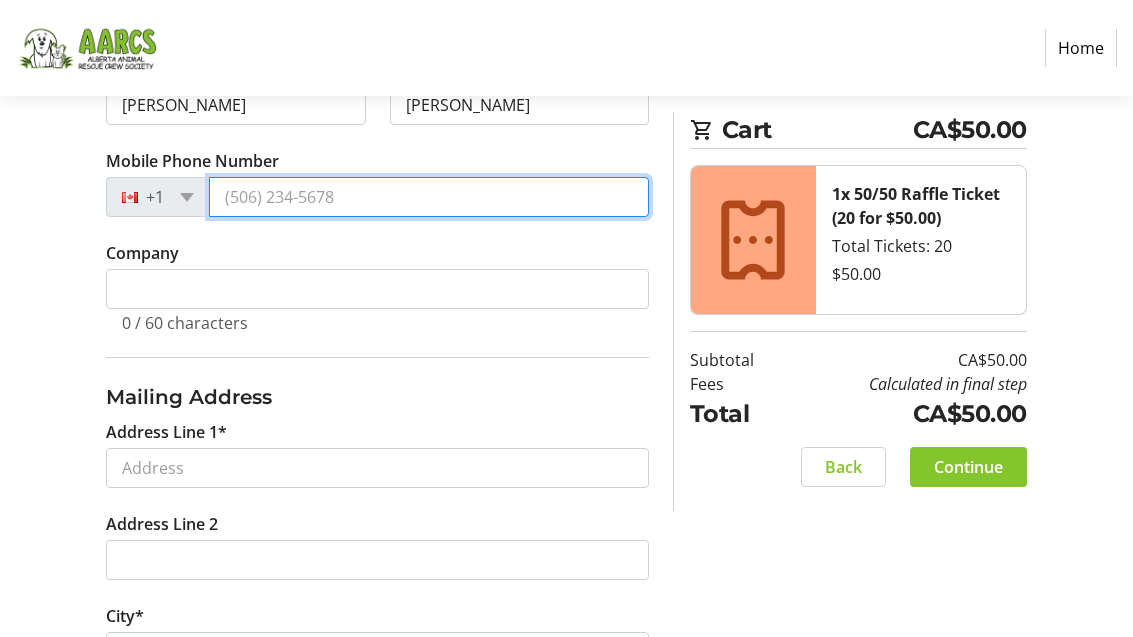 click on "Mobile Phone Number" at bounding box center (429, 197) 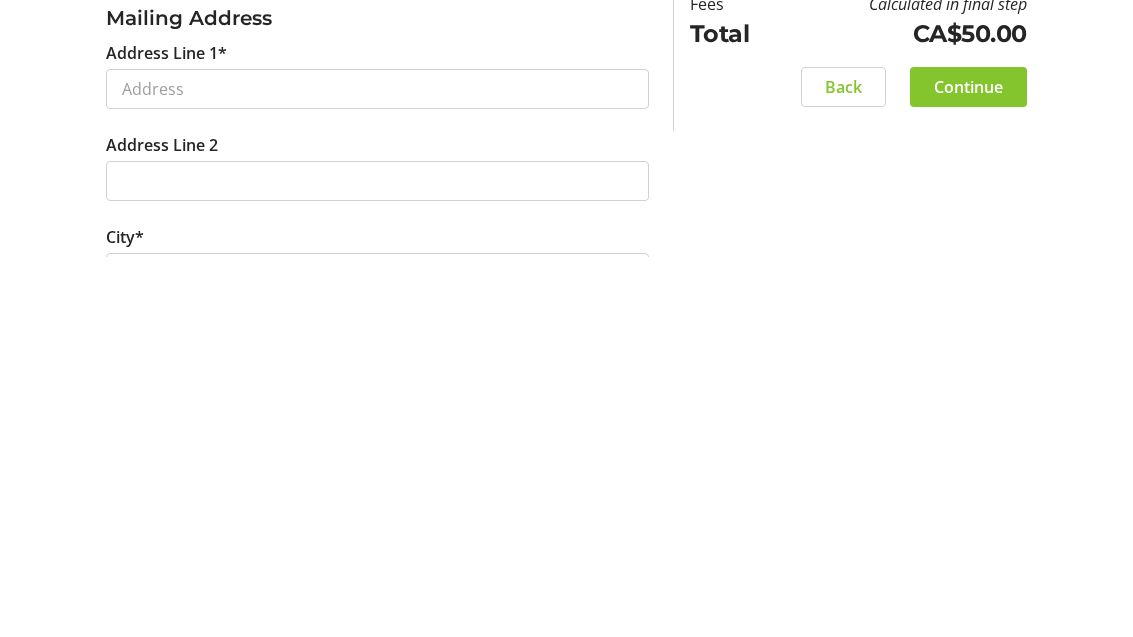 type on "([PHONE])" 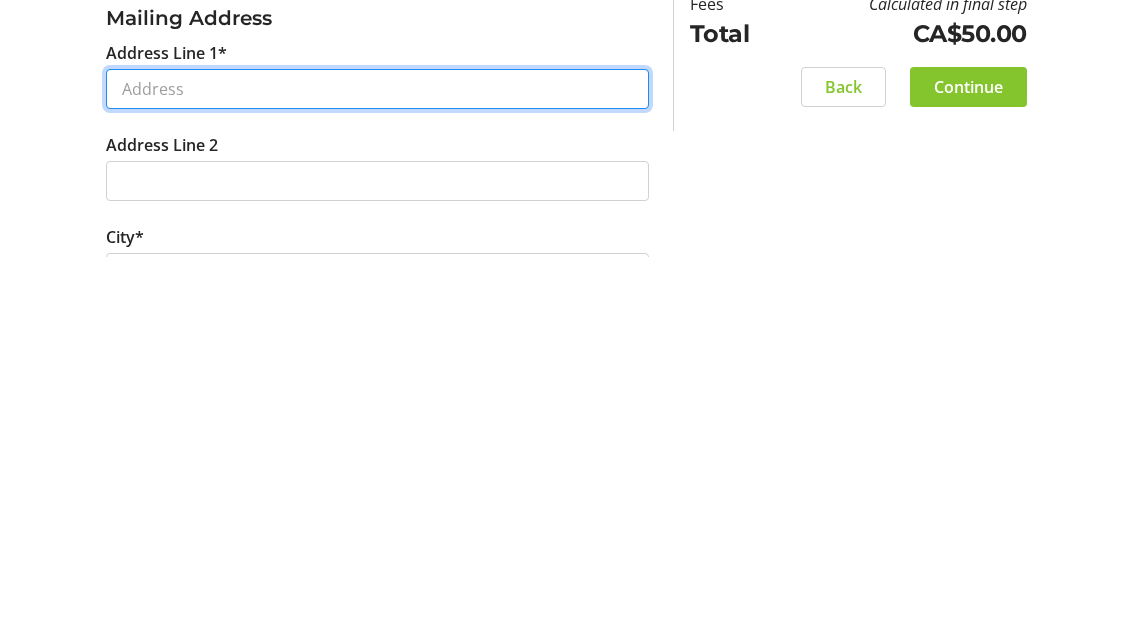 click on "Address Line 1*" at bounding box center (377, 469) 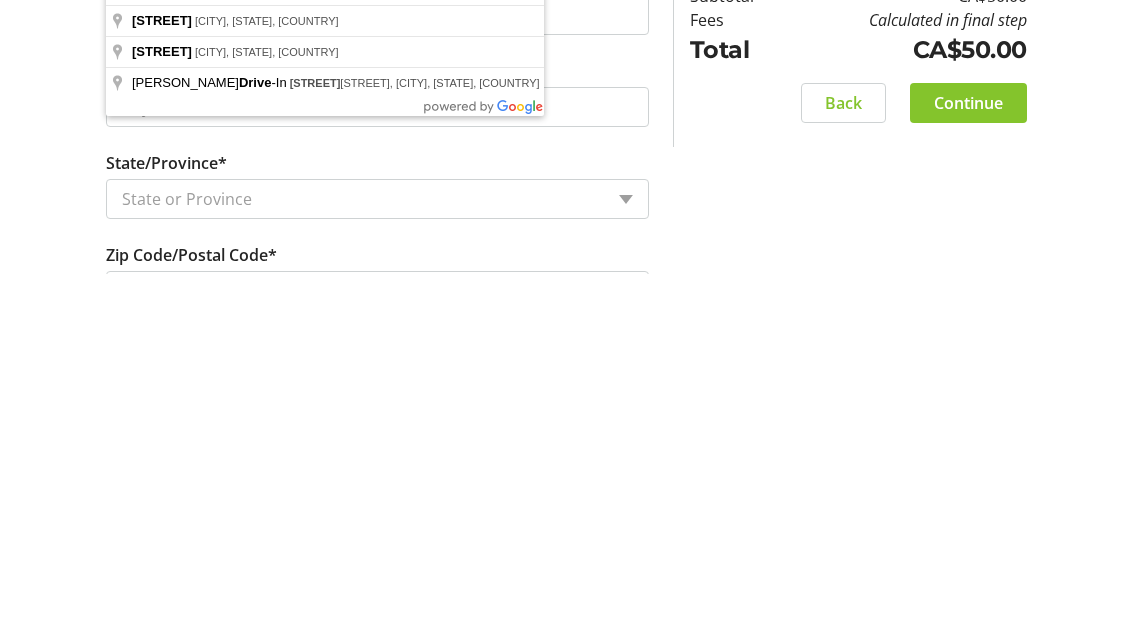 type on "[NUMBER] [NUMBER] [STREET]" 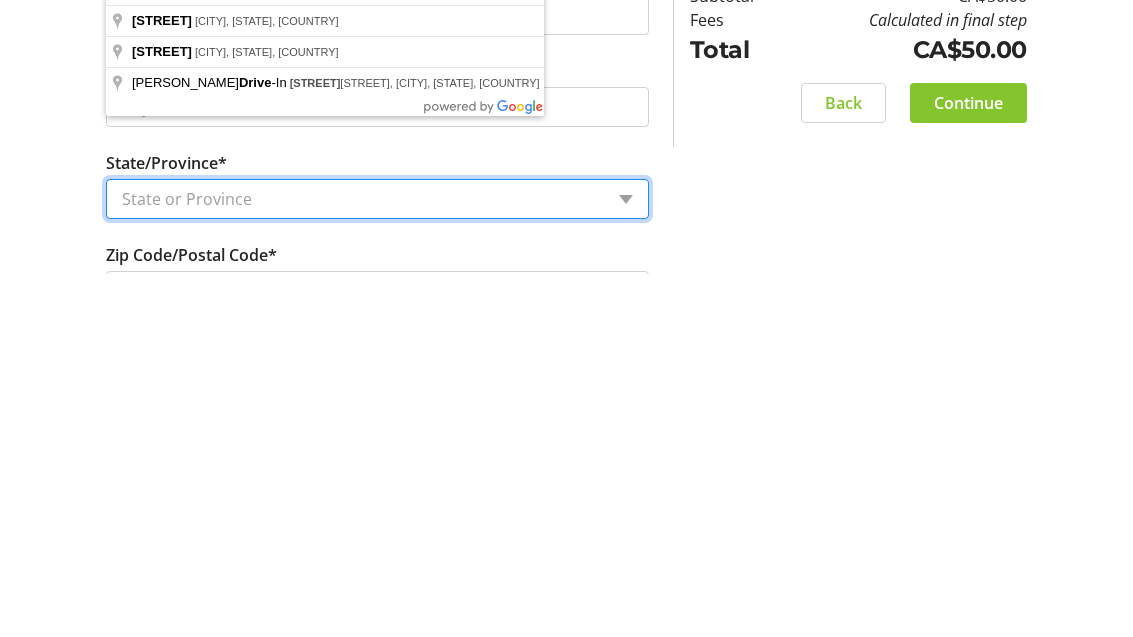 click on "State or Province  State or Province   Alberta   British Columbia   Manitoba   New Brunswick   Newfoundland and Labrador   Nova Scotia   Ontario   Prince Edward Island   Quebec   Saskatchewan   Northwest Territories   Nunavut   Yukon" at bounding box center [377, 563] 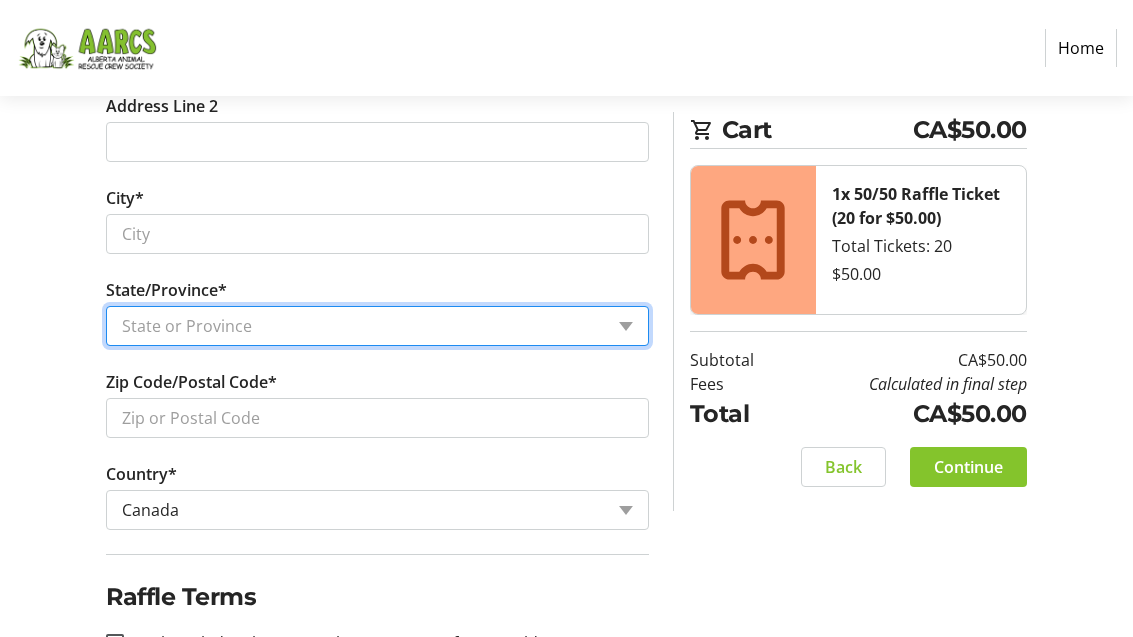select on "AB" 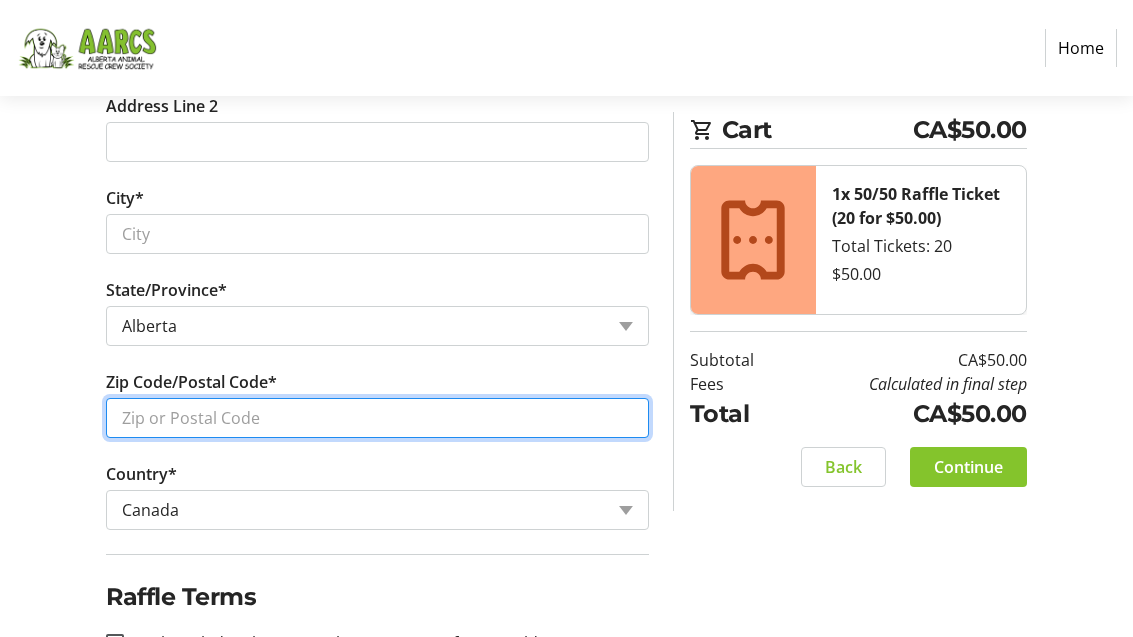 click on "Zip Code/Postal Code*" at bounding box center (377, 418) 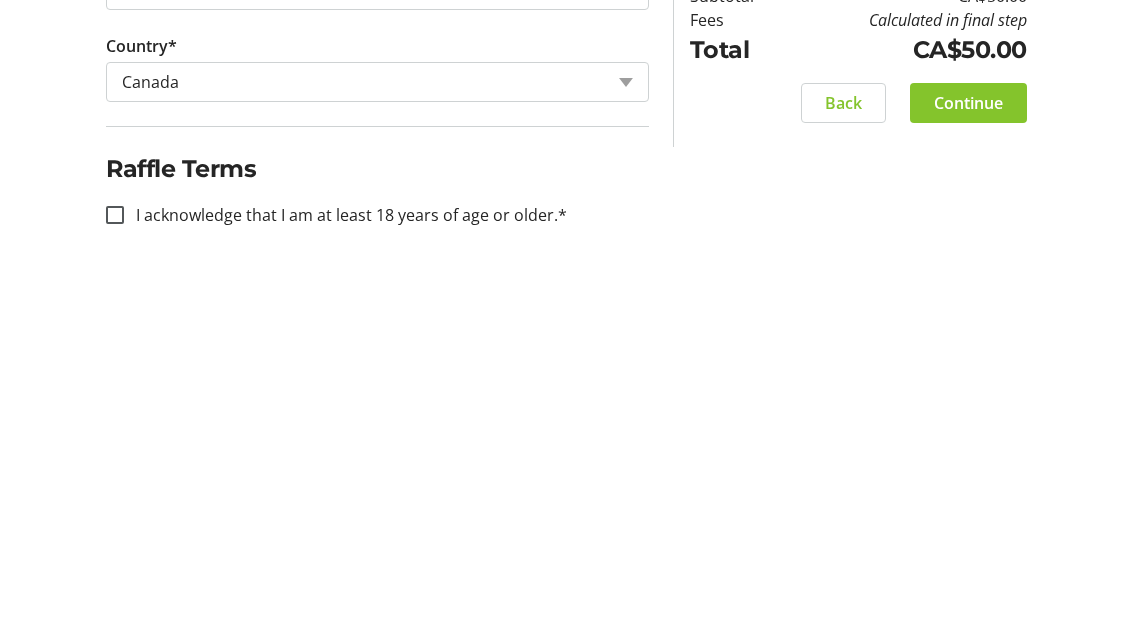 scroll, scrollTop: 954, scrollLeft: 0, axis: vertical 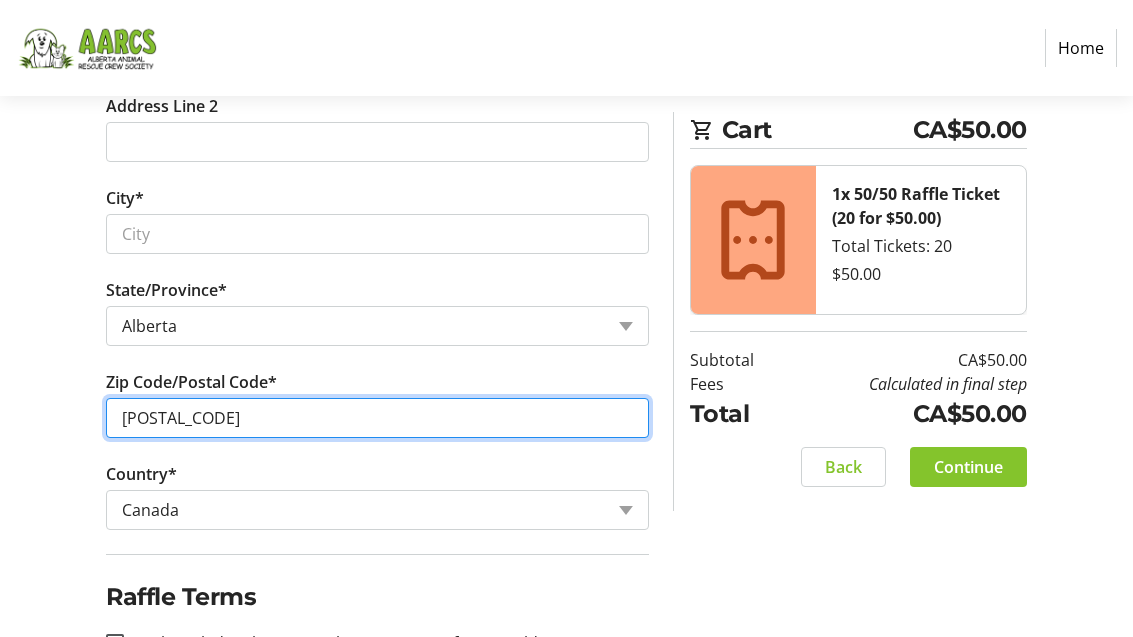 type on "[POSTAL_CODE]" 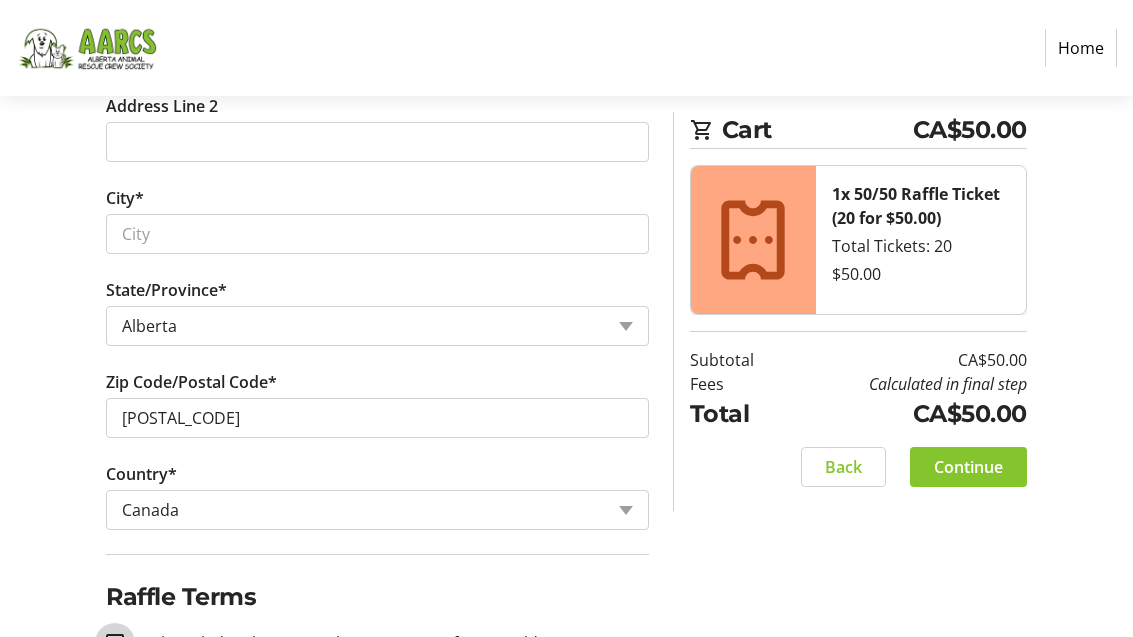 click on "I acknowledge that I am at least 18 years of age or older.*" at bounding box center (115, 643) 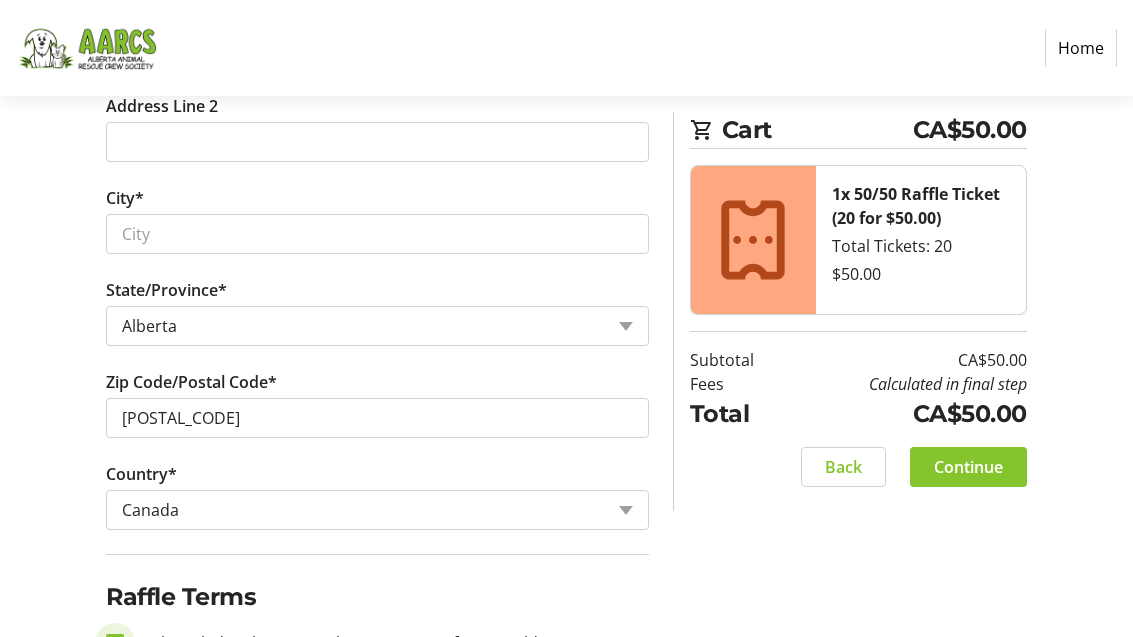 checkbox on "true" 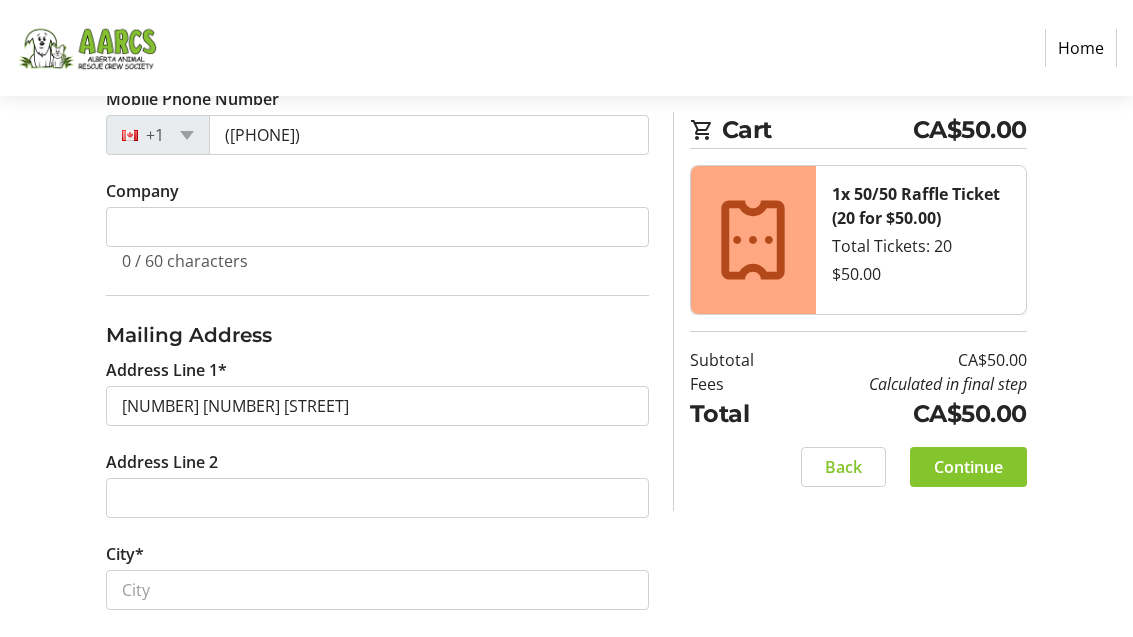 scroll, scrollTop: 596, scrollLeft: 0, axis: vertical 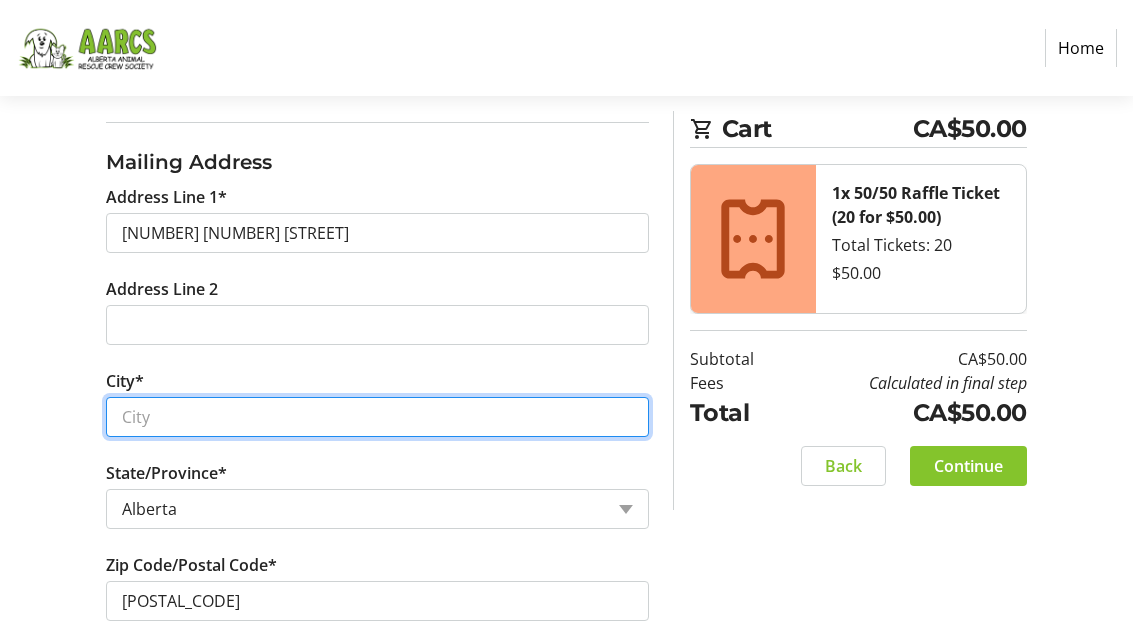 click on "City*" at bounding box center [377, 418] 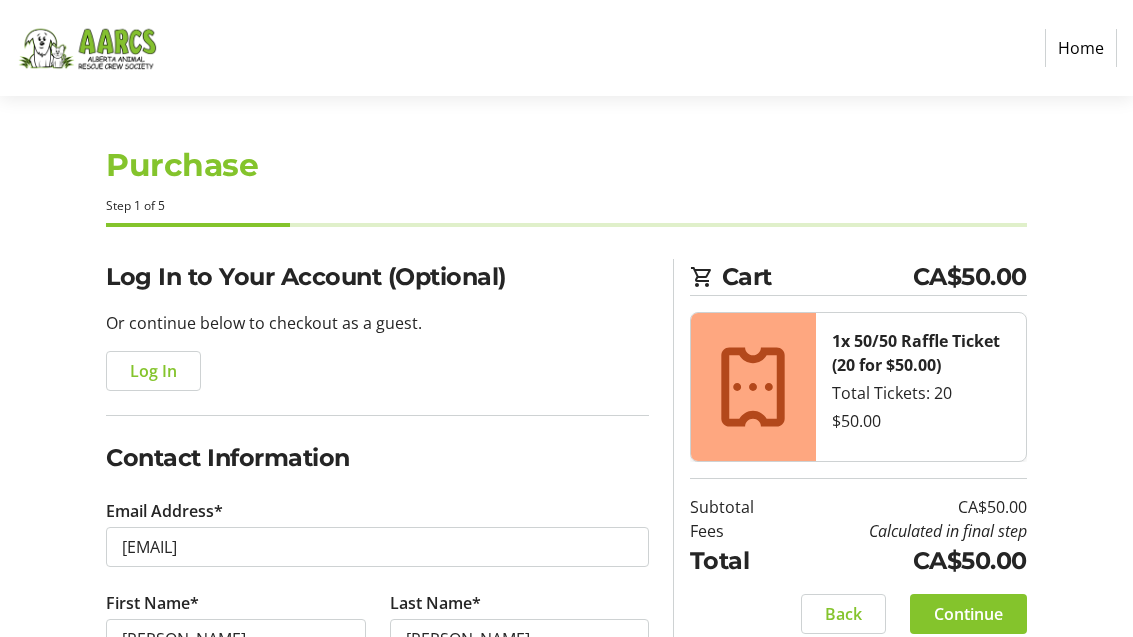 scroll, scrollTop: 0, scrollLeft: 0, axis: both 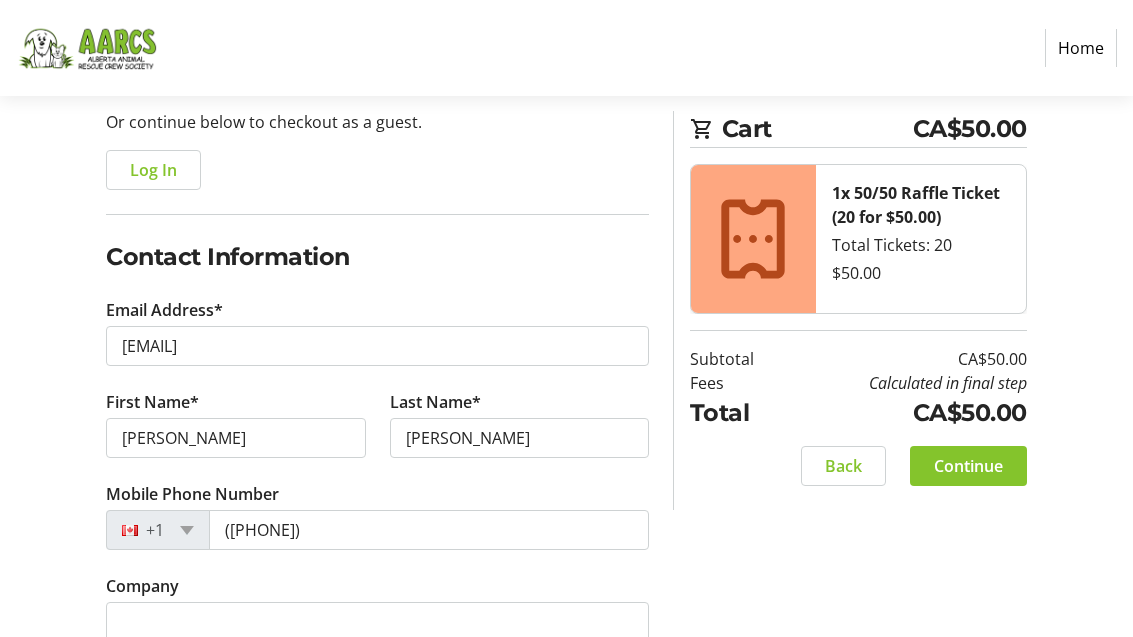 type on "Cochrane" 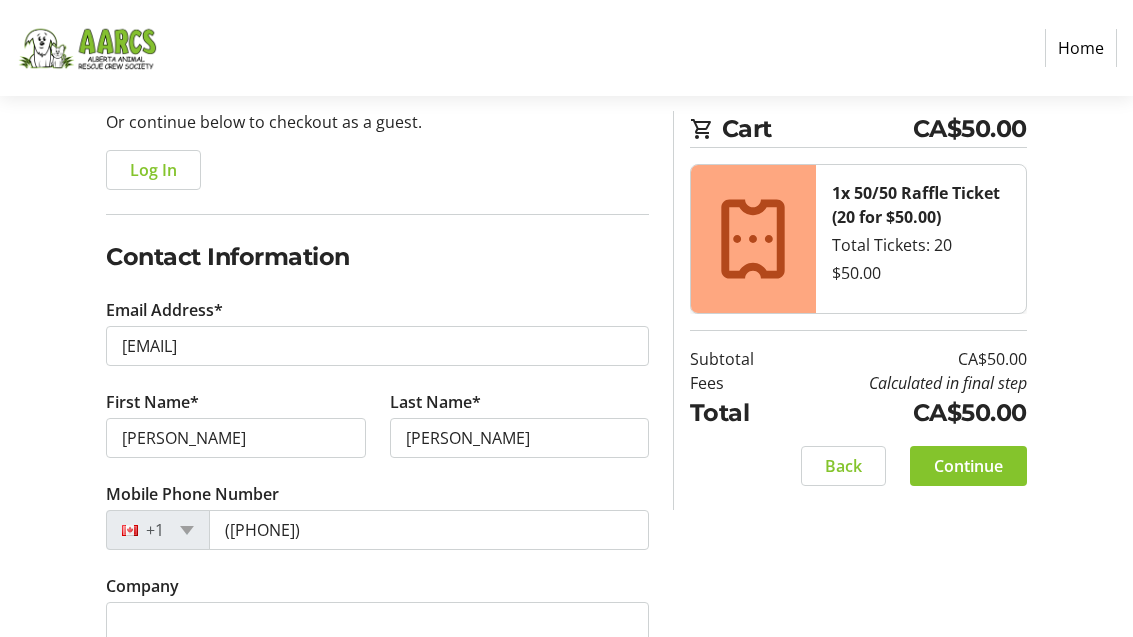 click on "Continue" 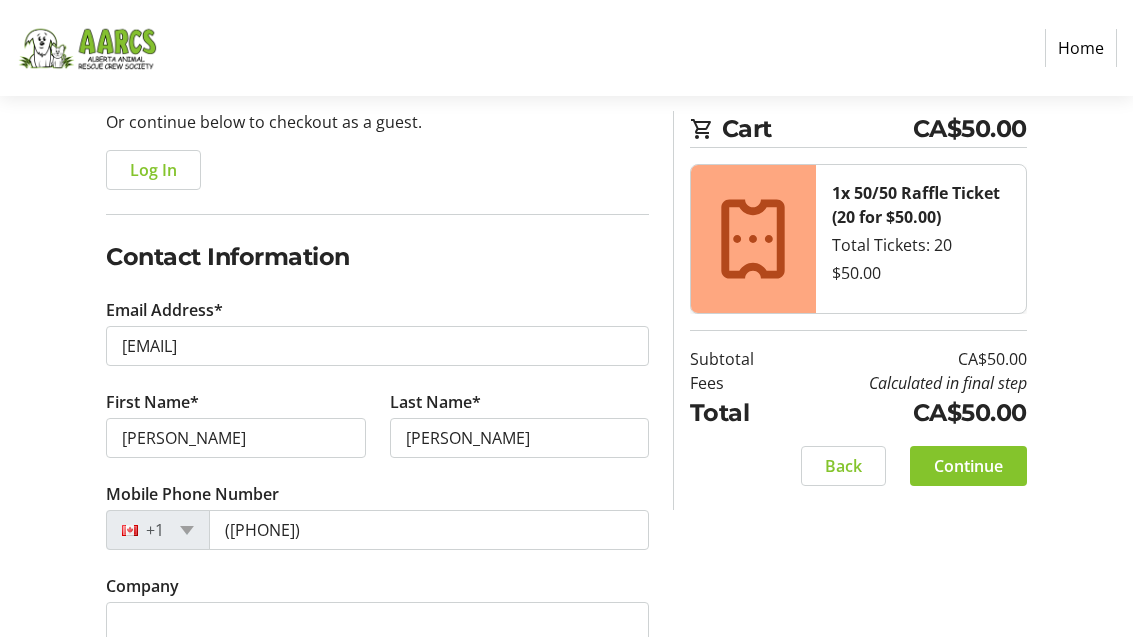 scroll, scrollTop: 203, scrollLeft: 0, axis: vertical 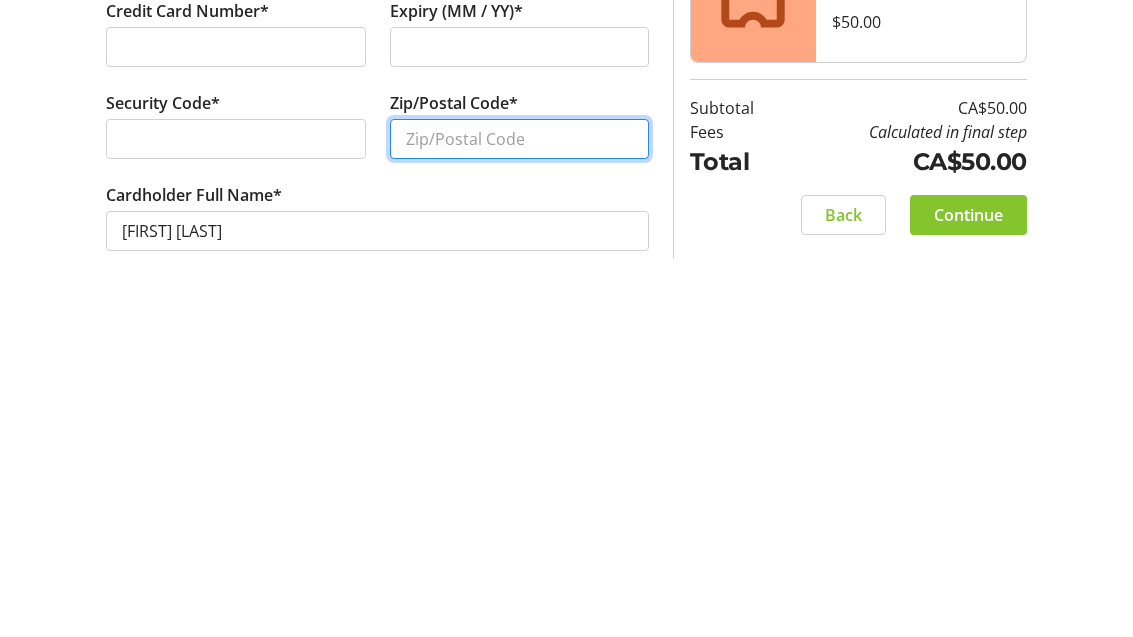 click on "Zip/Postal Code*" at bounding box center (519, 500) 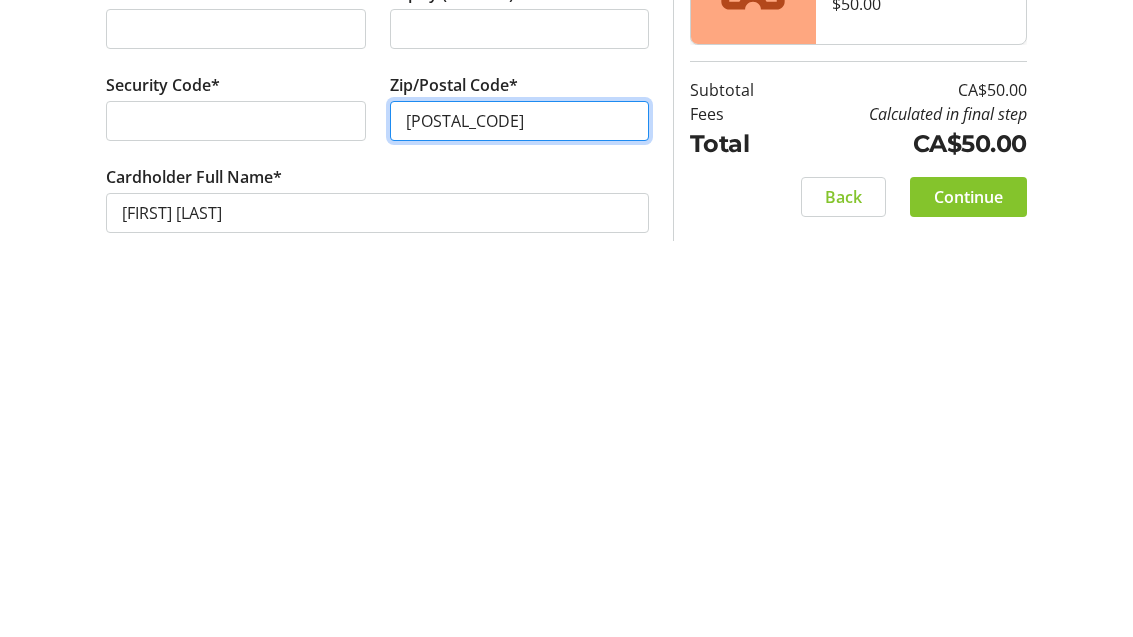 scroll, scrollTop: 64, scrollLeft: 0, axis: vertical 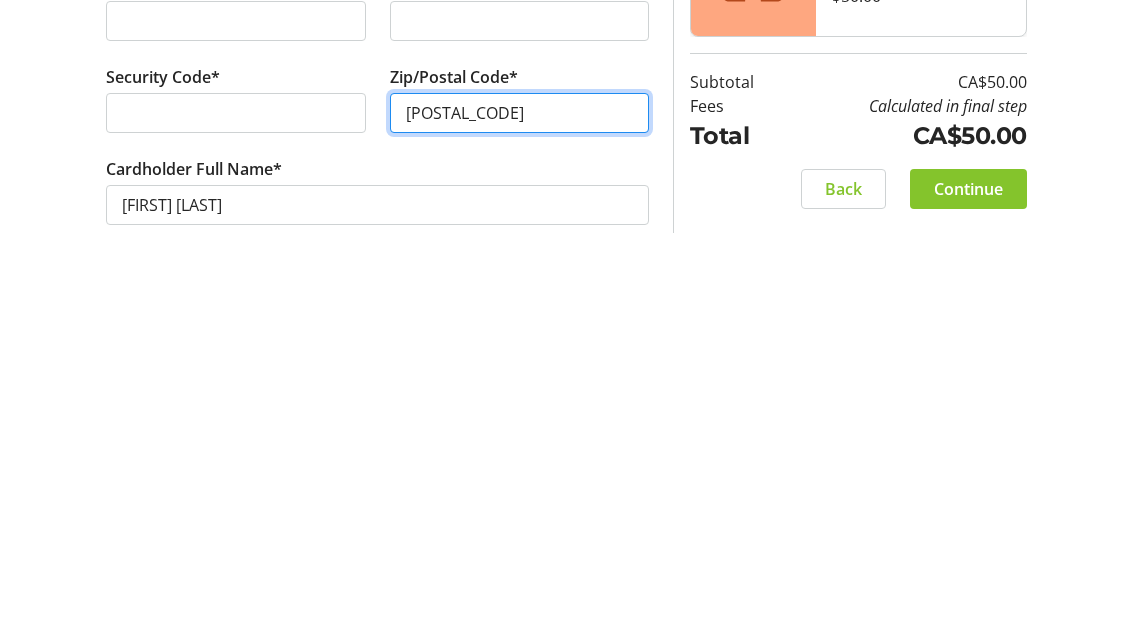 type on "[POSTAL_CODE]" 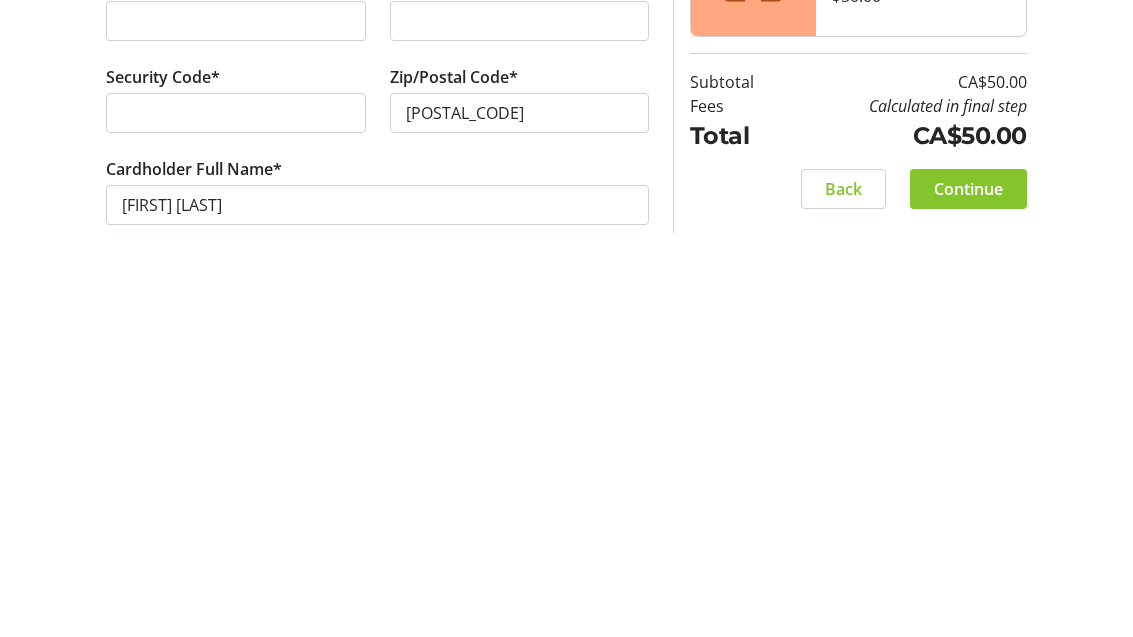 click on "Continue" 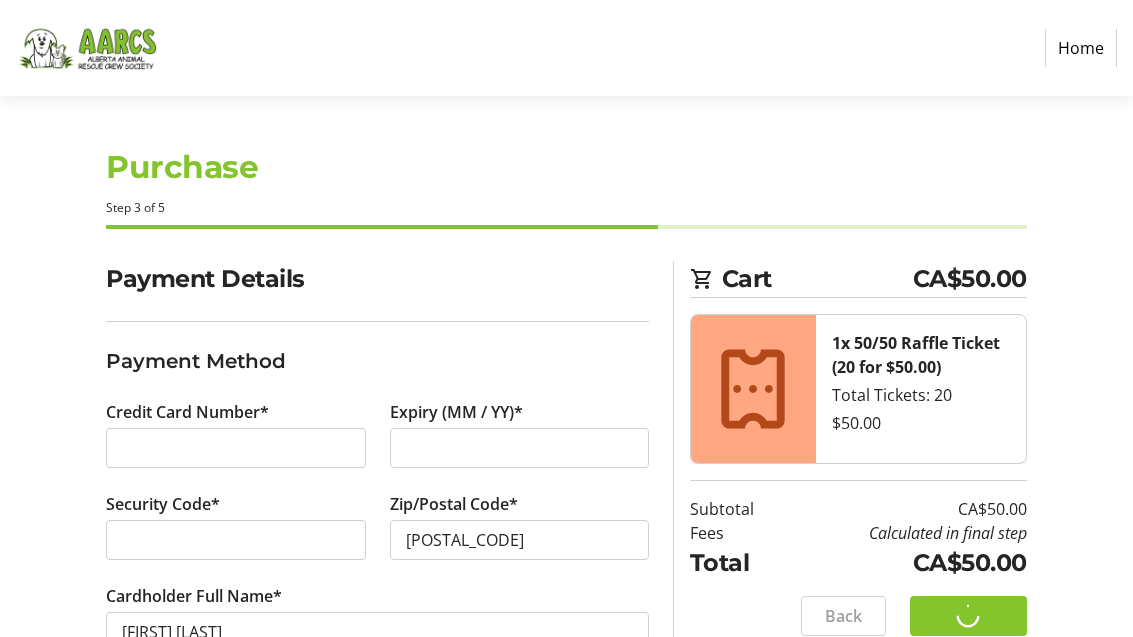 click on "Payment Details Payment Method Credit Card Number* Expiry (MM / YY)* Security Code* Zip/Postal Code* [POSTAL_CODE] Cardholder Full Name* [FIRST] [LAST] Cart CA$50.00 1x 50/50 Raffle Ticket (20 for $50.00) Total Tickets: 20  $50.00  Subtotal  CA$50.00  Fees  Calculated in final step  Total  CA$50.00   Back   Continue" 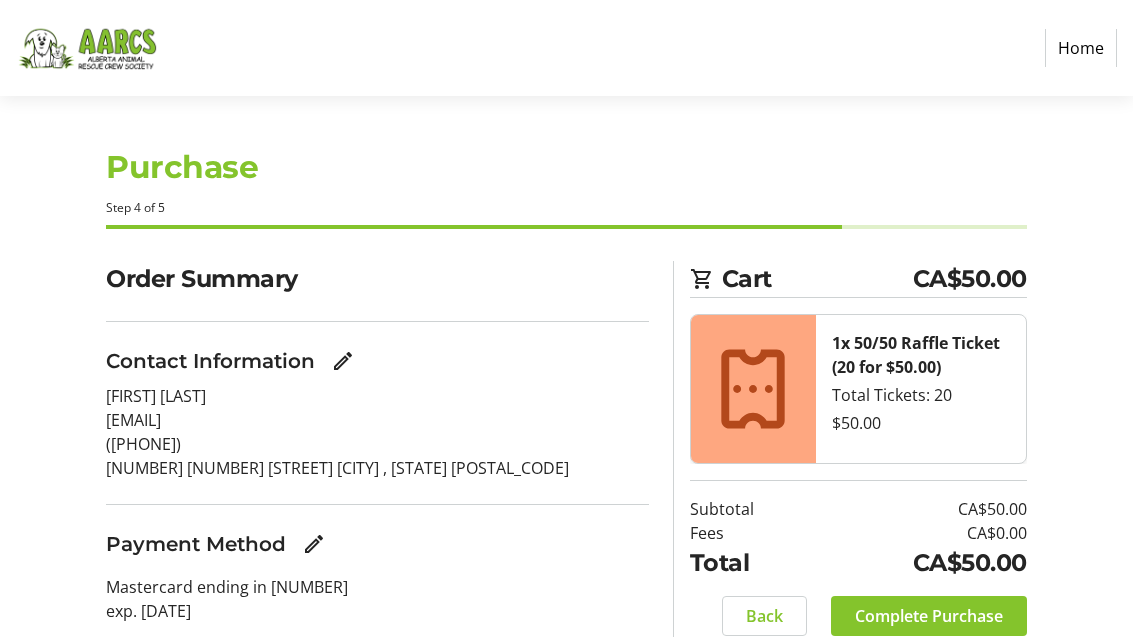 scroll, scrollTop: 10, scrollLeft: 0, axis: vertical 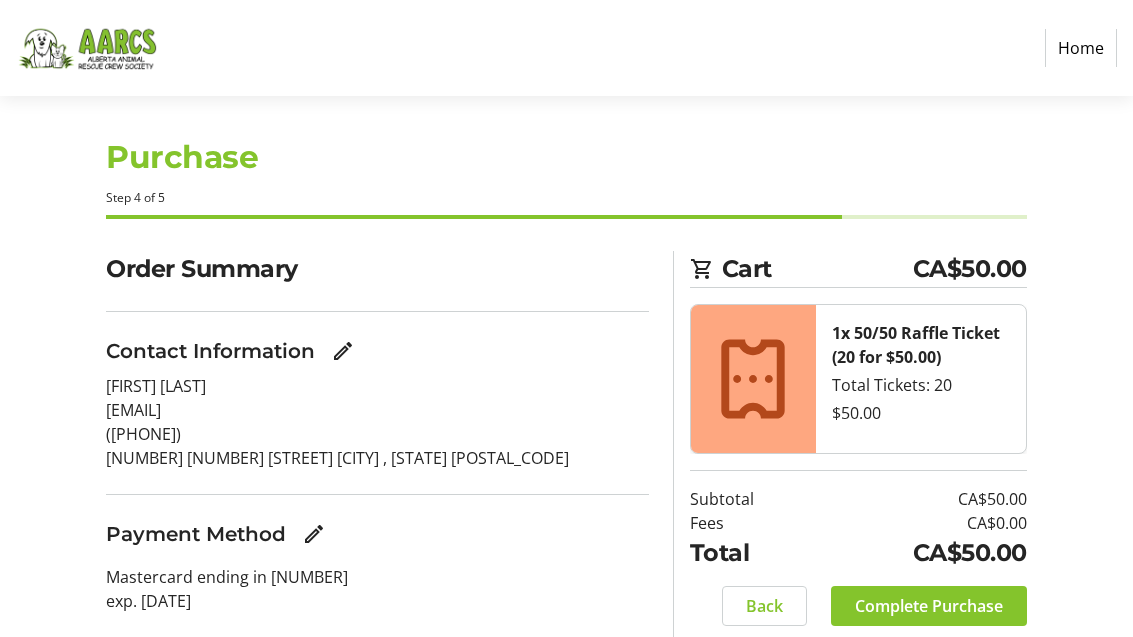 click on "Complete Purchase" 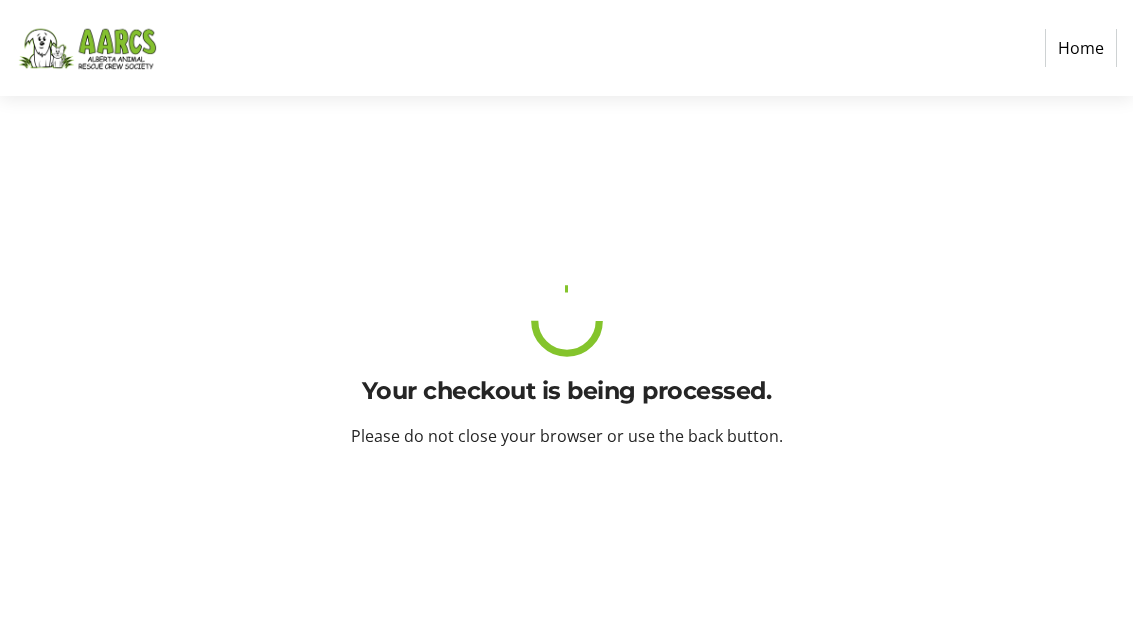 scroll, scrollTop: 0, scrollLeft: 0, axis: both 